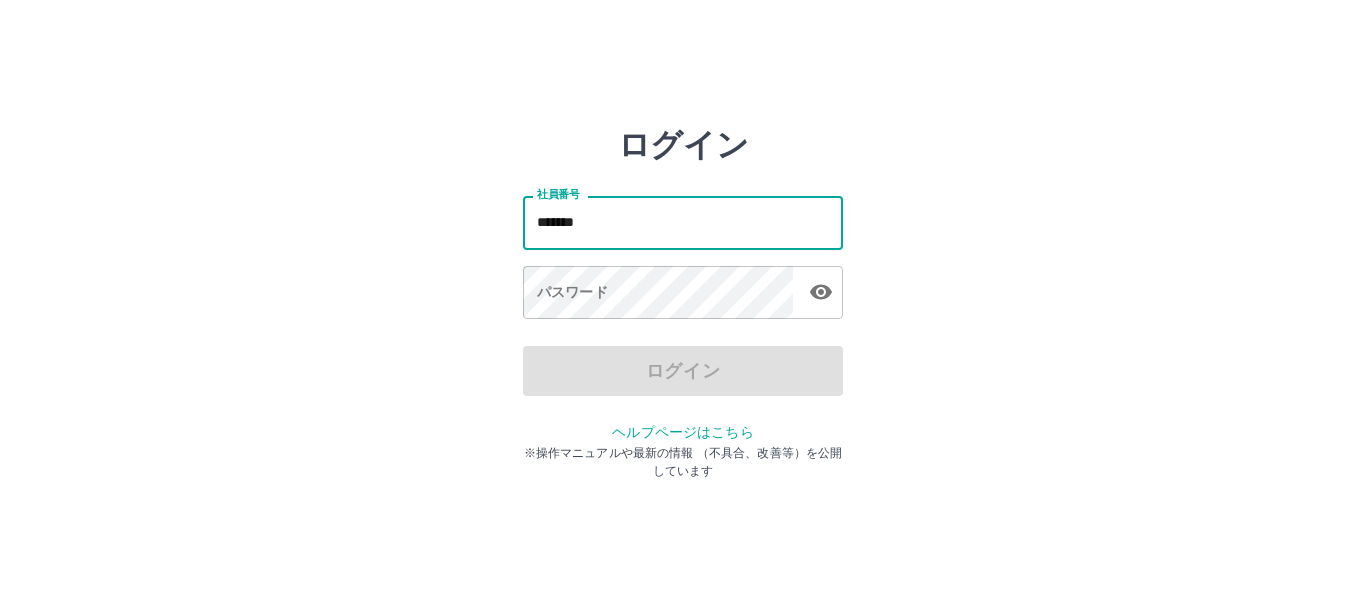 scroll, scrollTop: 0, scrollLeft: 0, axis: both 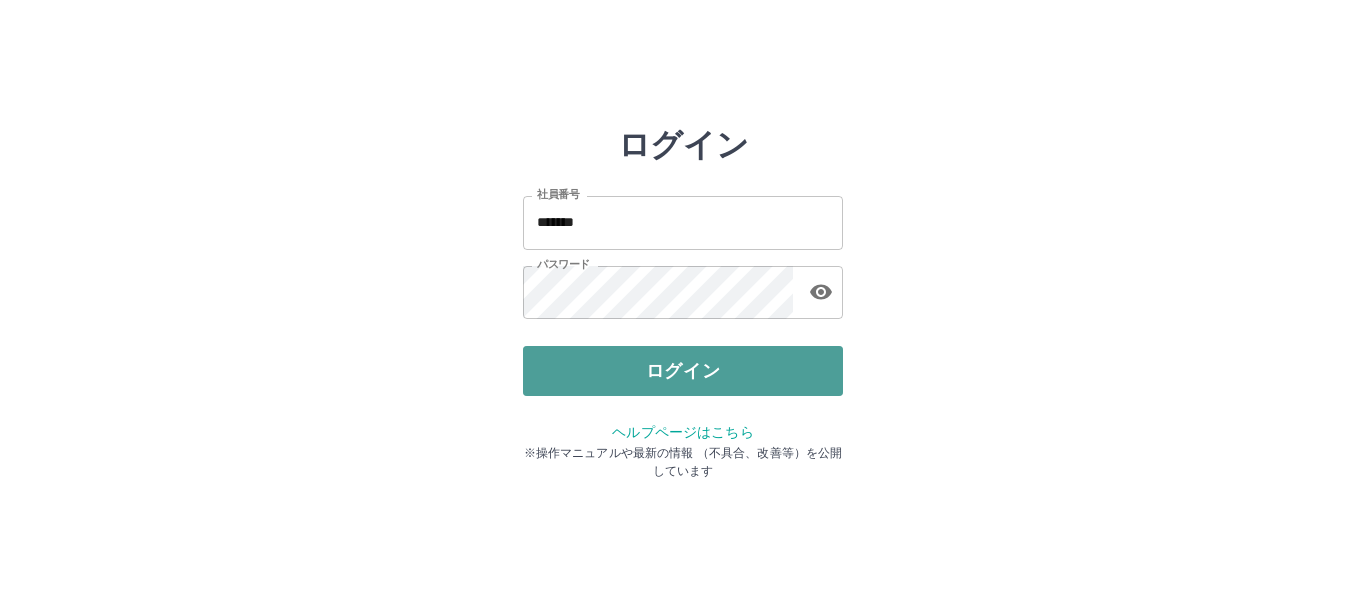 click on "ログイン" at bounding box center [683, 371] 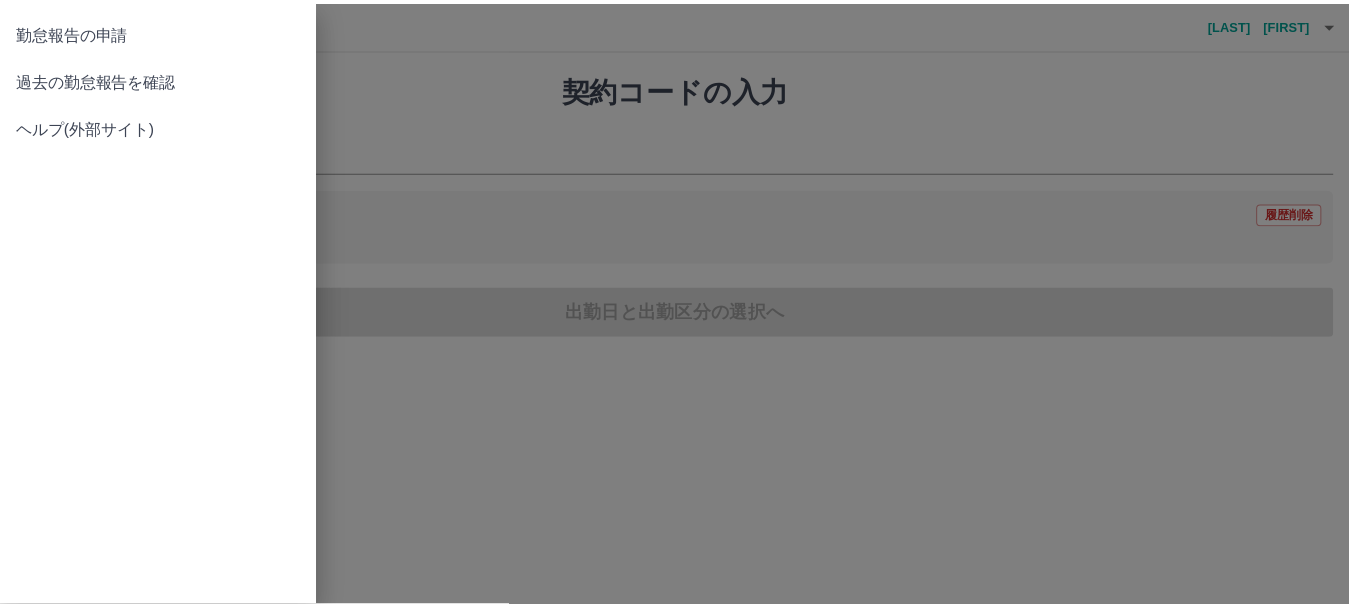 scroll, scrollTop: 0, scrollLeft: 0, axis: both 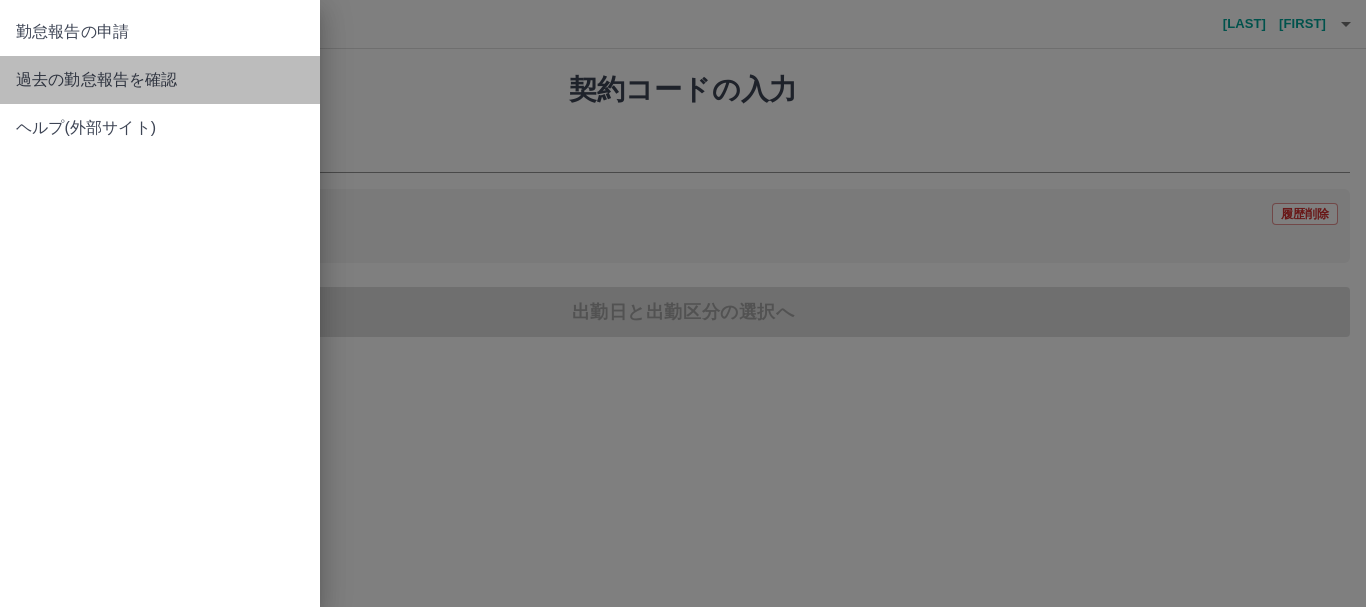 click on "過去の勤怠報告を確認" at bounding box center (160, 32) 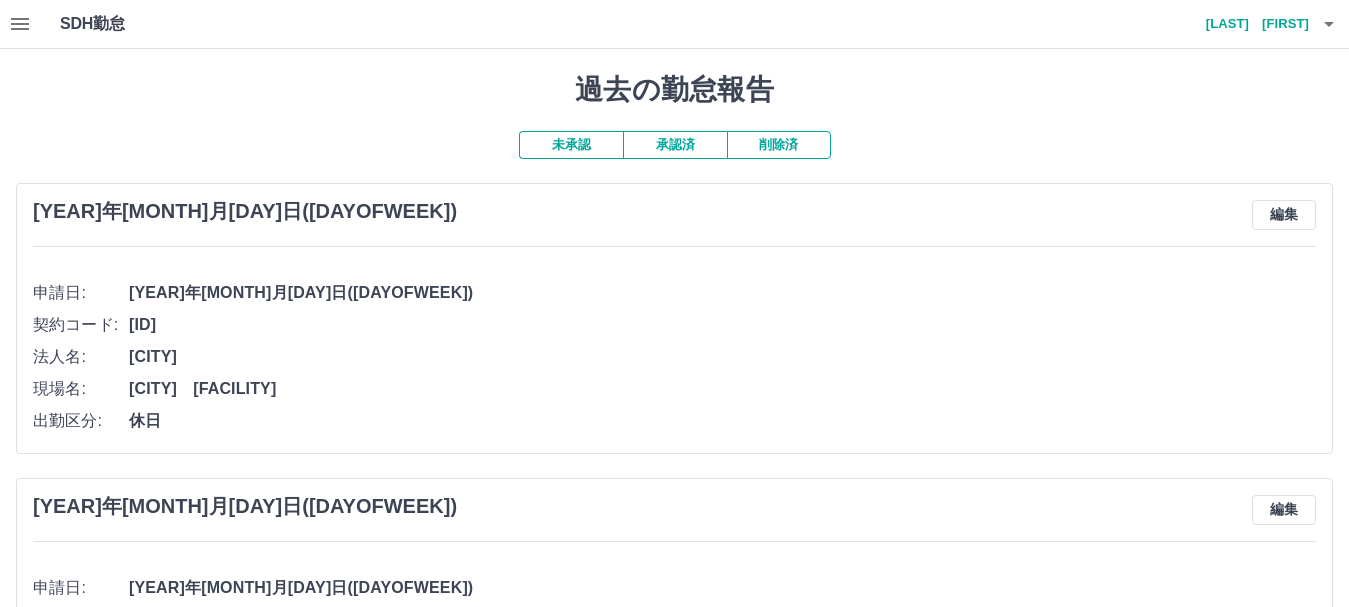 click on "承認済" at bounding box center [675, 145] 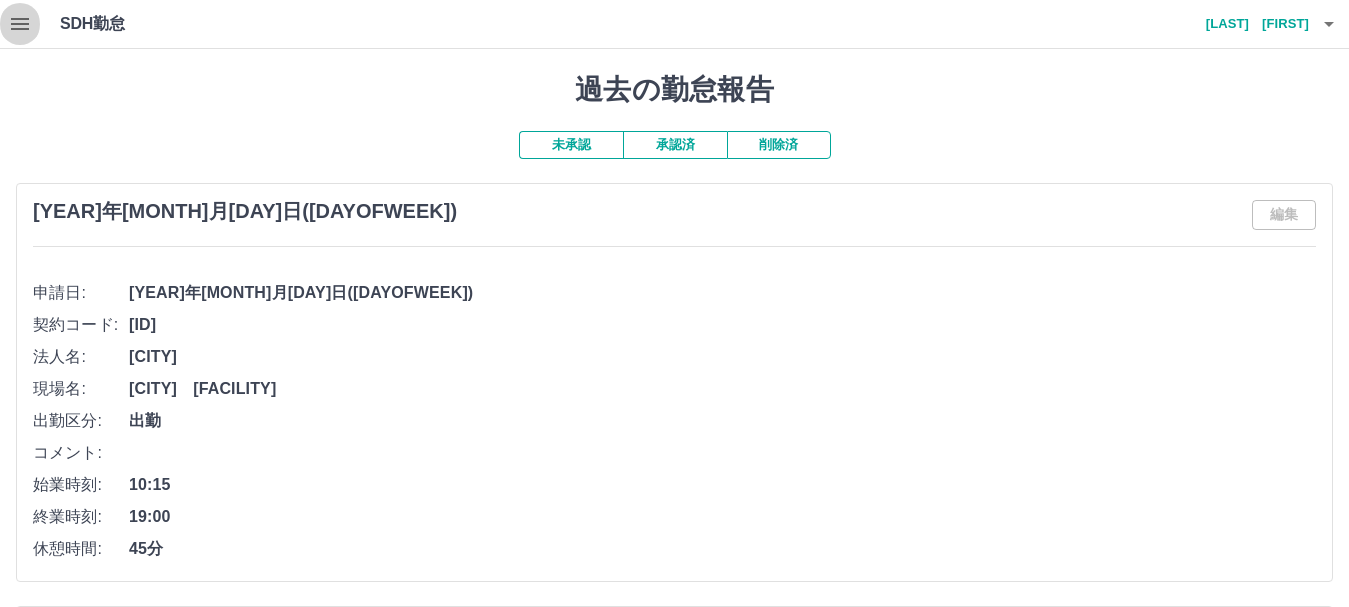 click at bounding box center (20, 24) 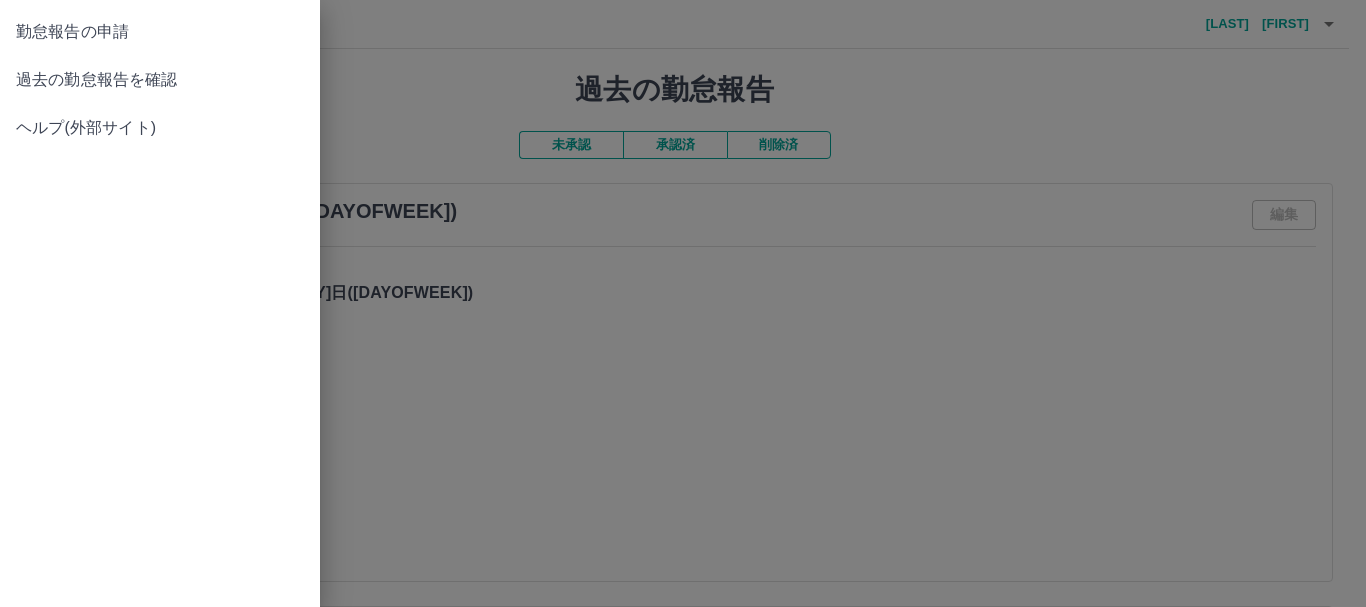 click on "勤怠報告の申請" at bounding box center [160, 32] 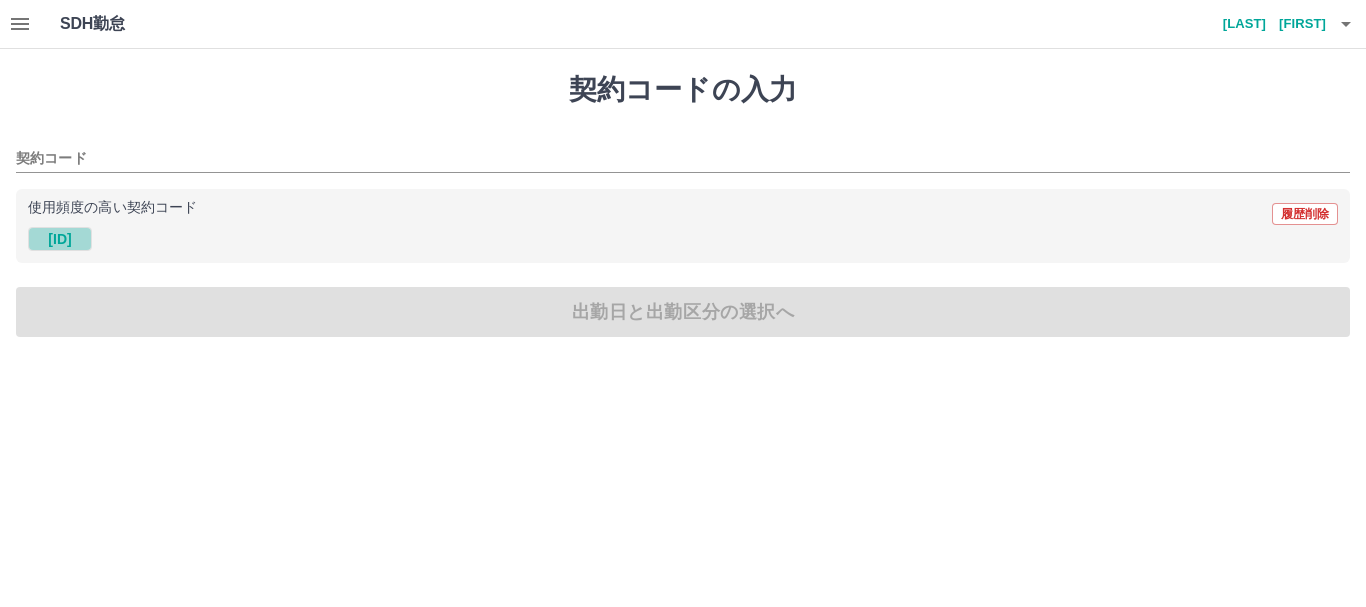 click on "[ID]" at bounding box center [60, 239] 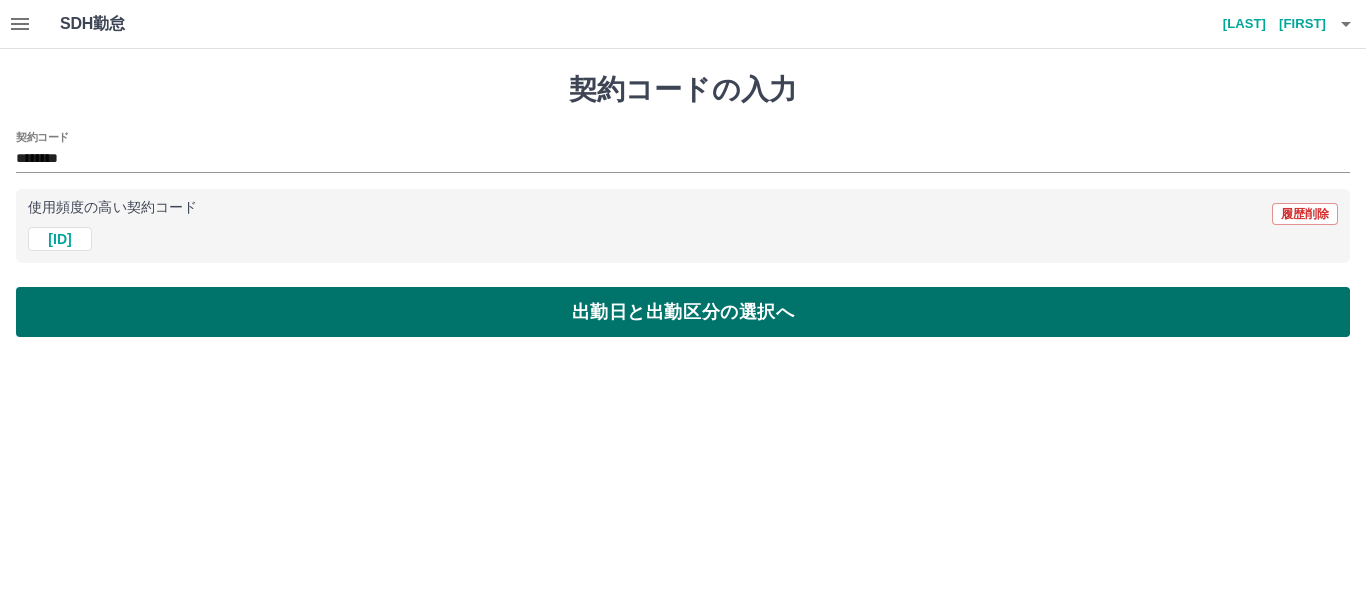 click on "出勤日と出勤区分の選択へ" at bounding box center [683, 312] 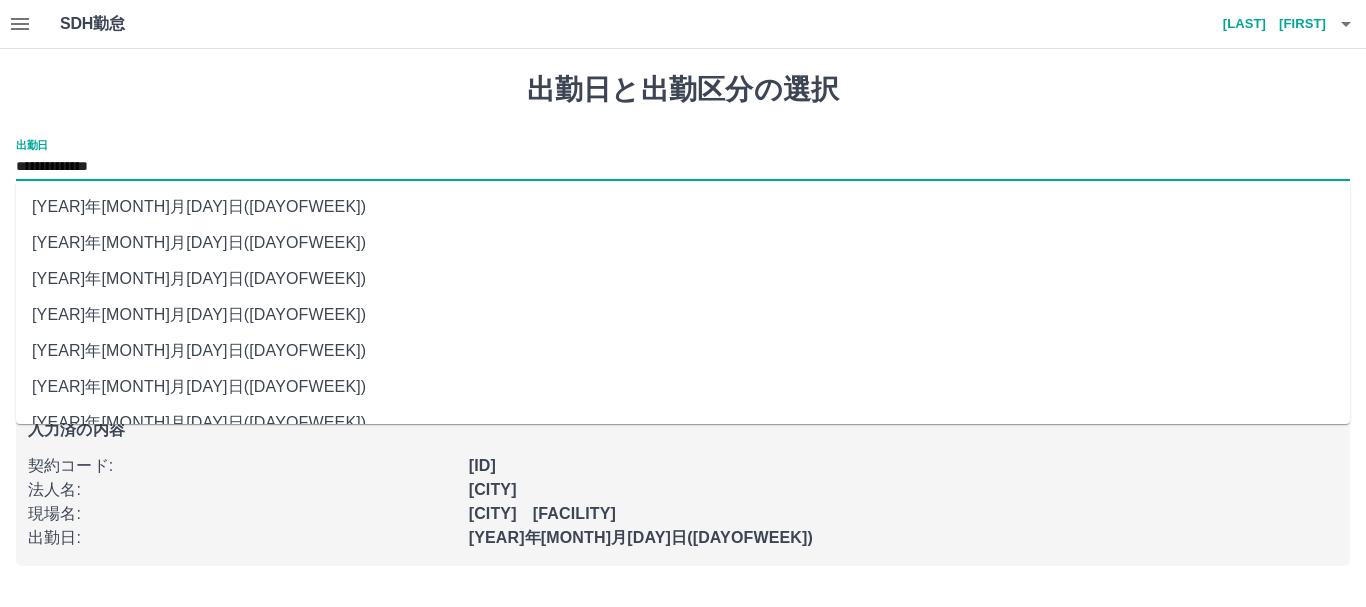 click on "**********" at bounding box center [683, 167] 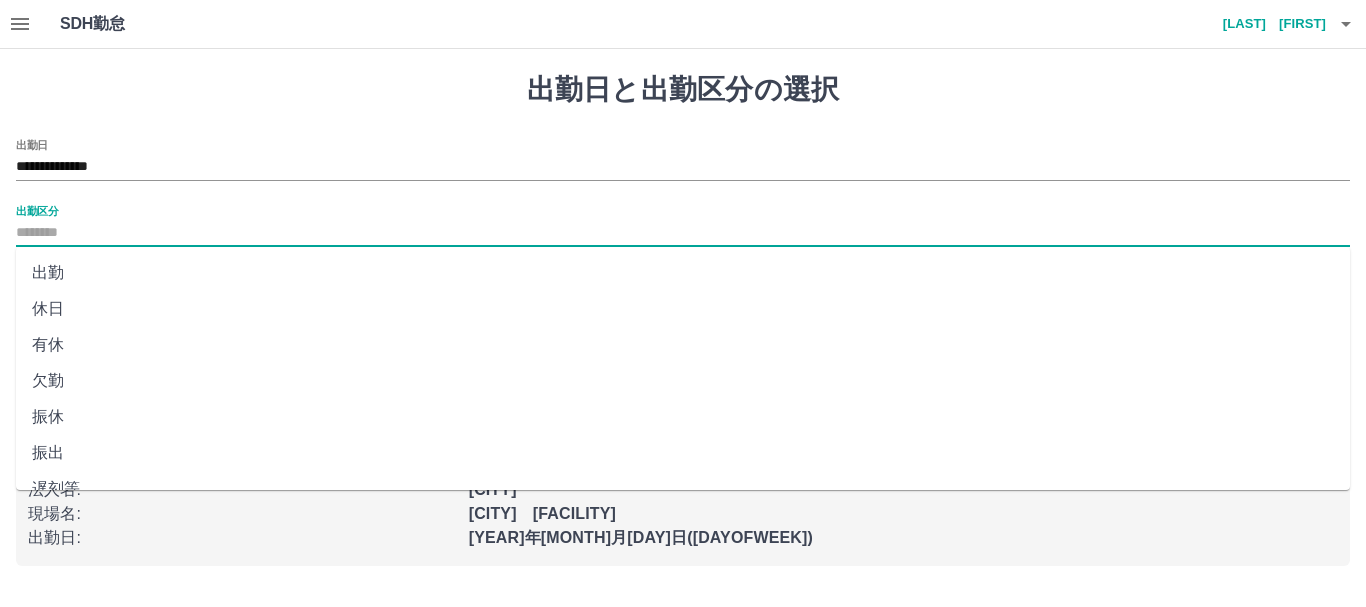 click on "出勤区分" at bounding box center (683, 233) 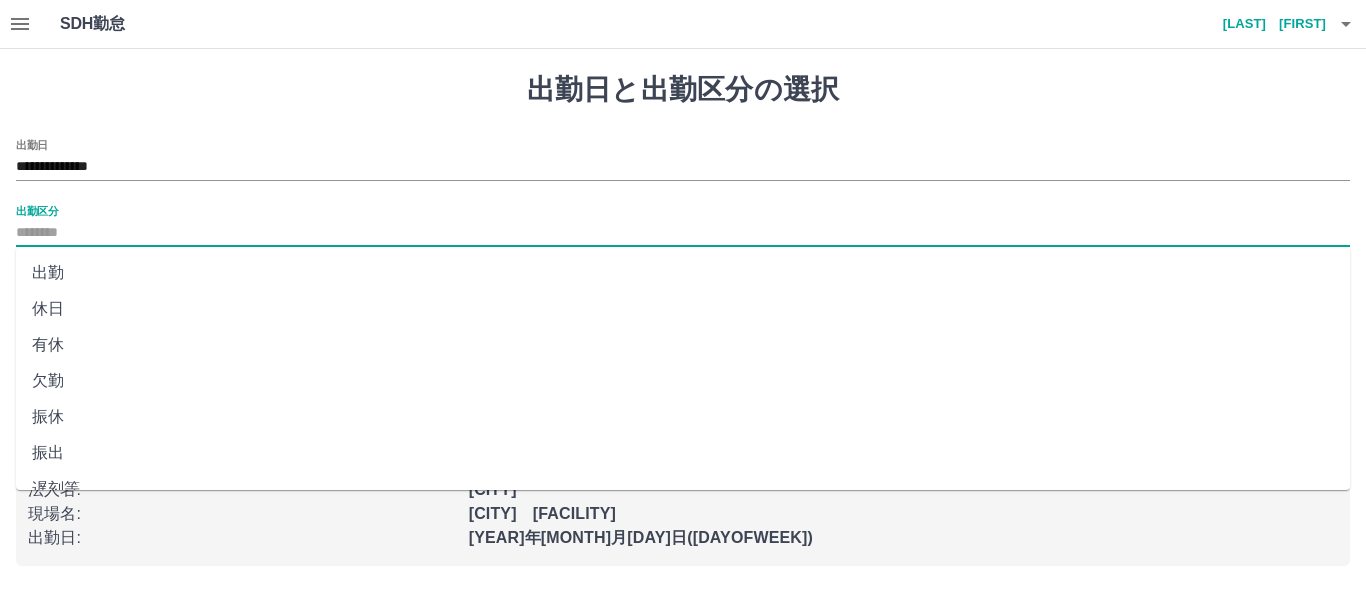 click on "出勤" at bounding box center [683, 273] 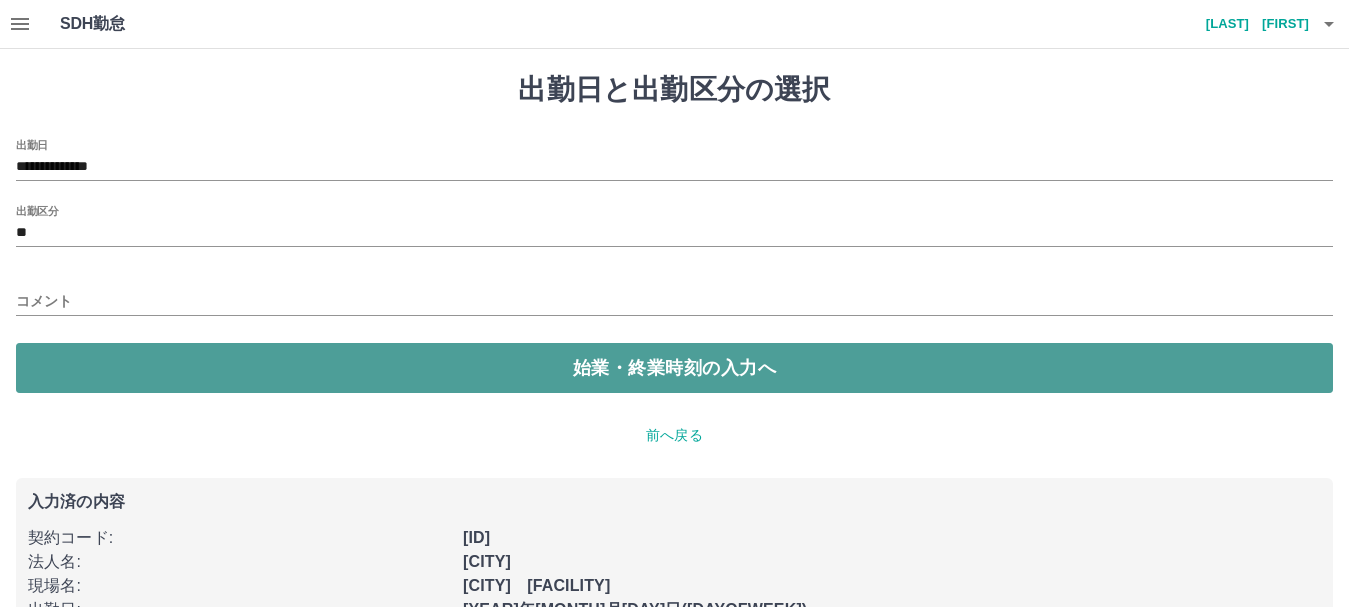 click on "始業・終業時刻の入力へ" at bounding box center [674, 368] 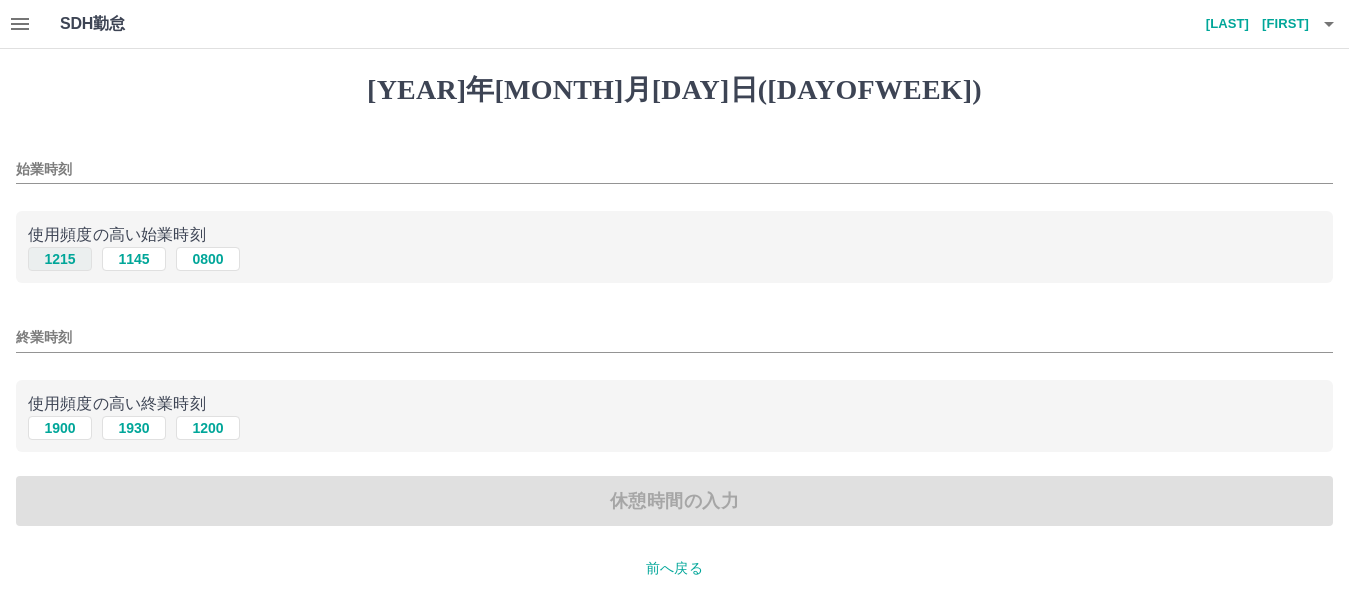 click on "1215" at bounding box center [60, 259] 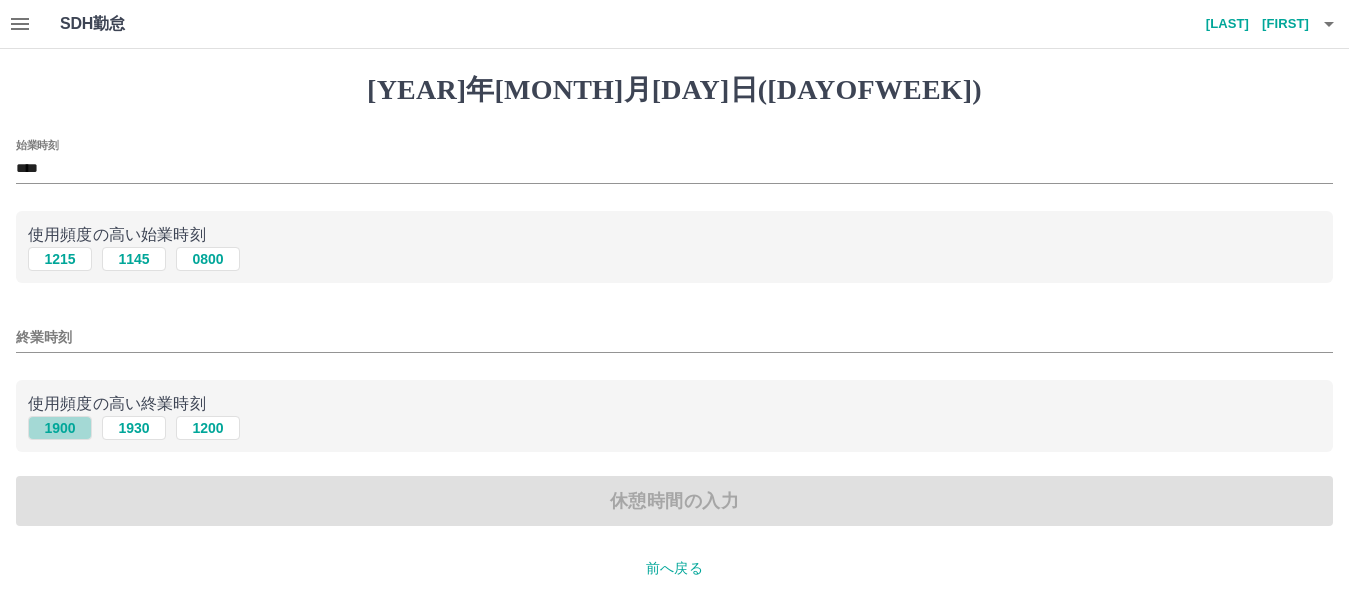 click on "1900" at bounding box center [60, 259] 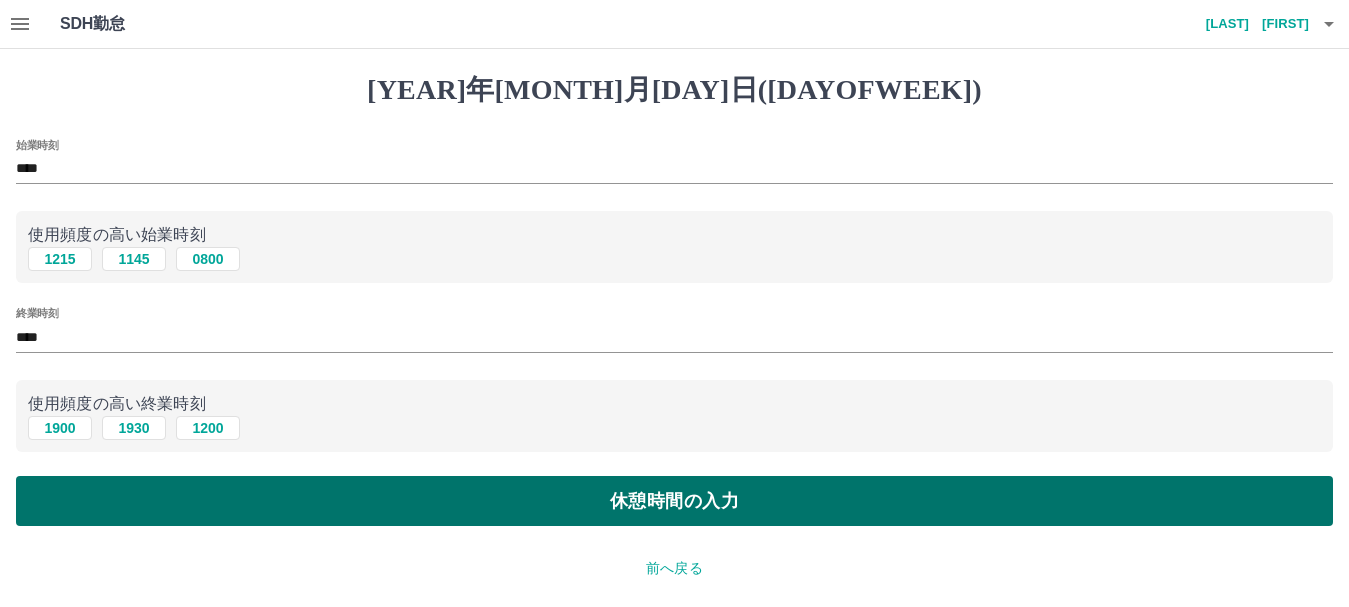 click on "休憩時間の入力" at bounding box center [674, 501] 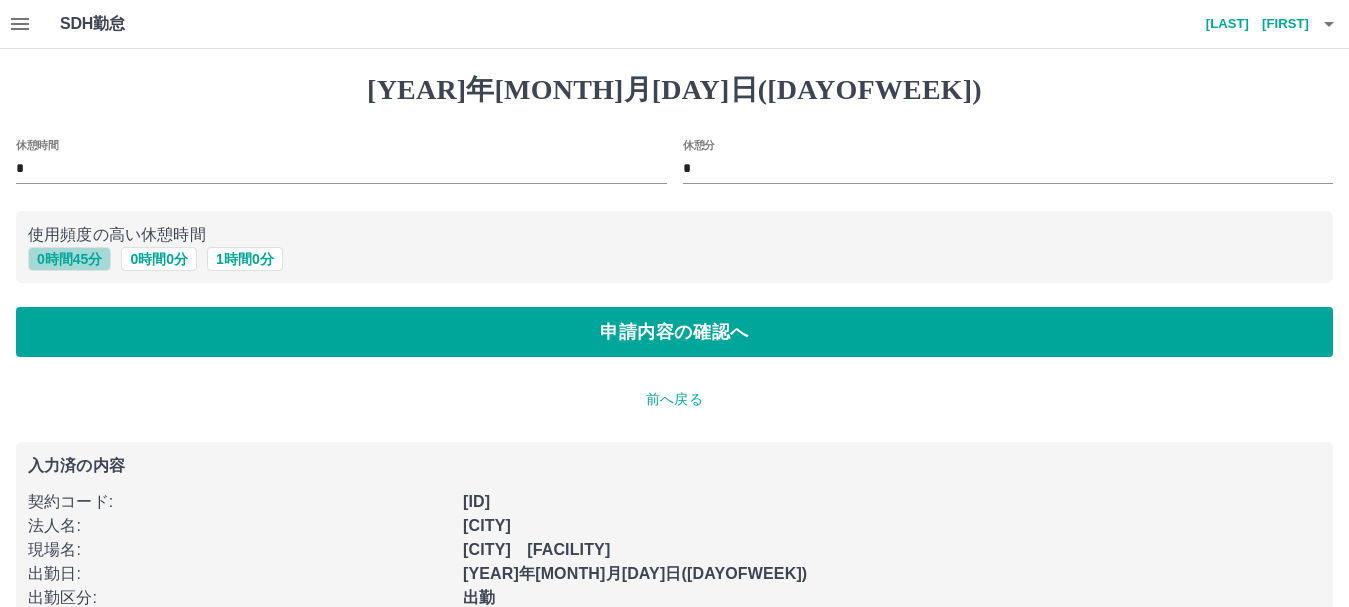 click on "0 時間 45 分" at bounding box center [69, 259] 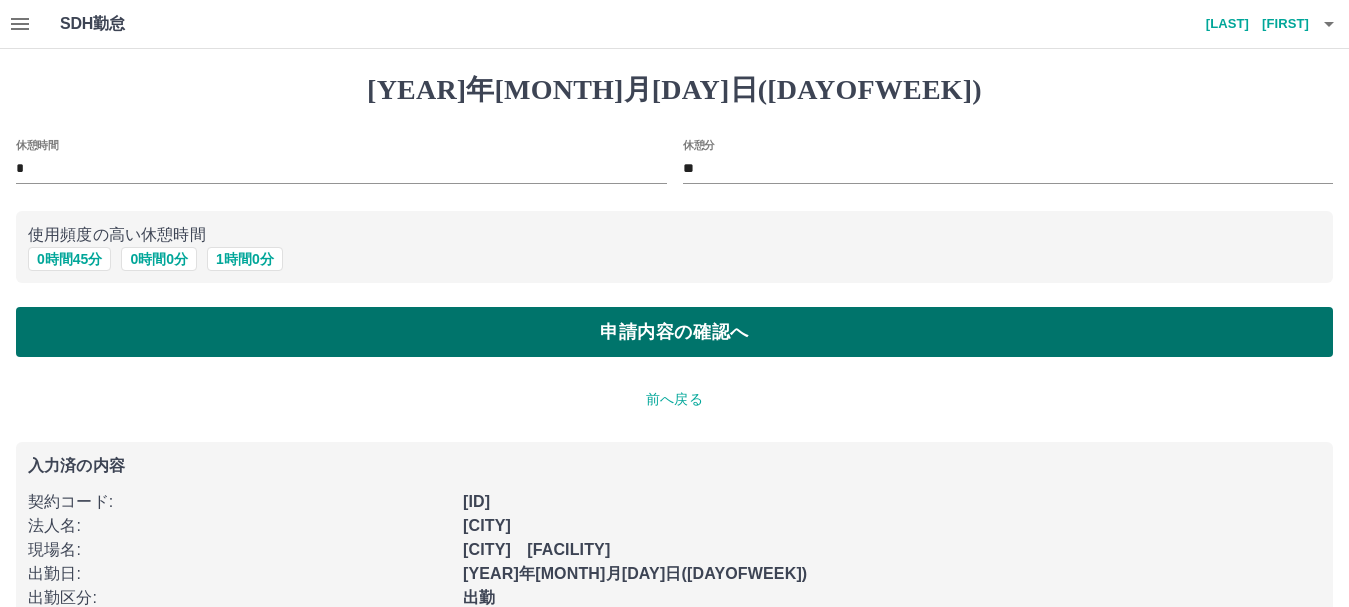 click on "申請内容の確認へ" at bounding box center [674, 332] 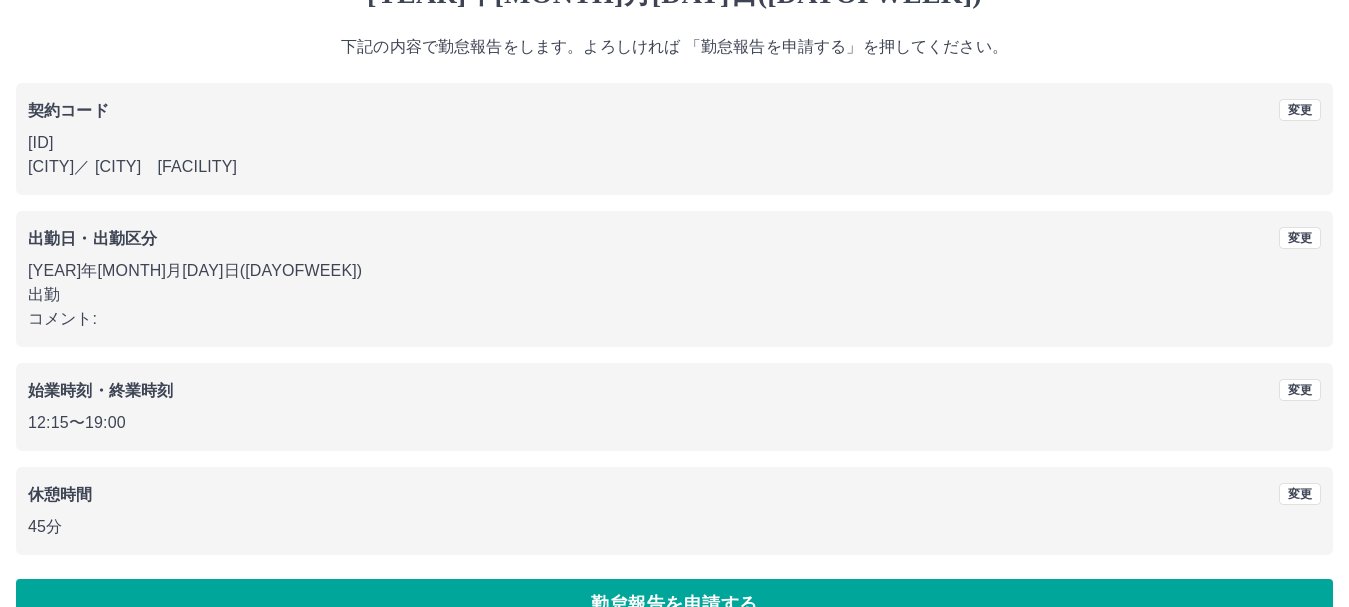 scroll, scrollTop: 142, scrollLeft: 0, axis: vertical 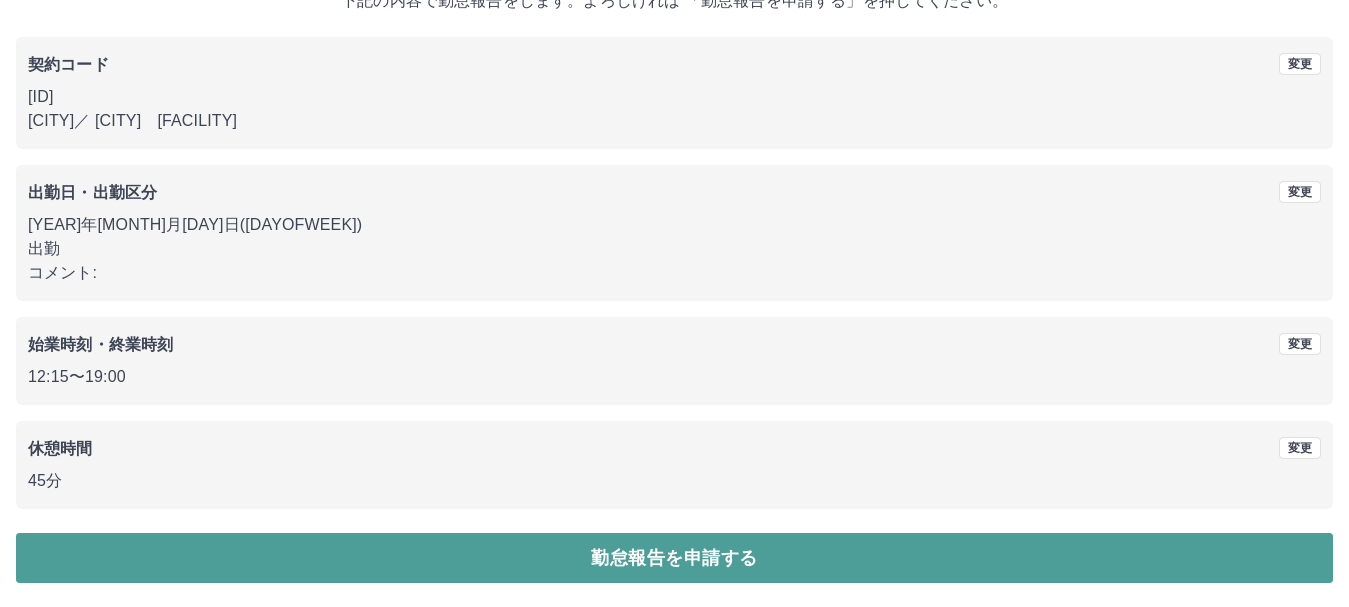 click on "勤怠報告を申請する" at bounding box center [674, 558] 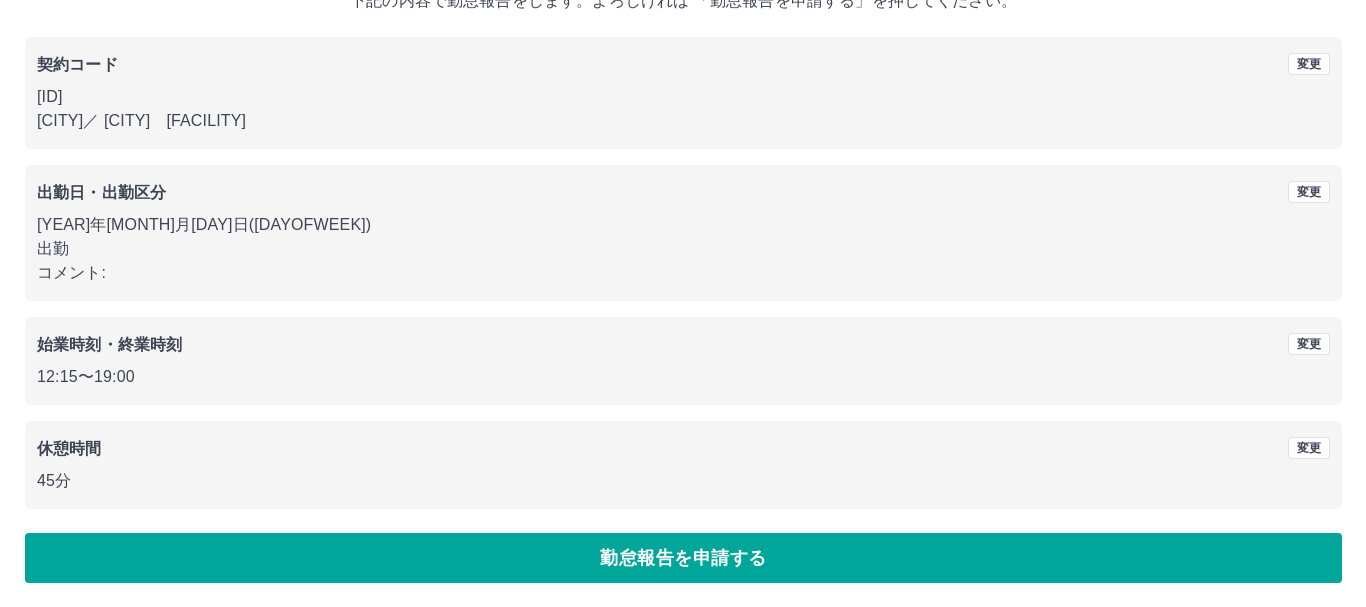 scroll, scrollTop: 0, scrollLeft: 0, axis: both 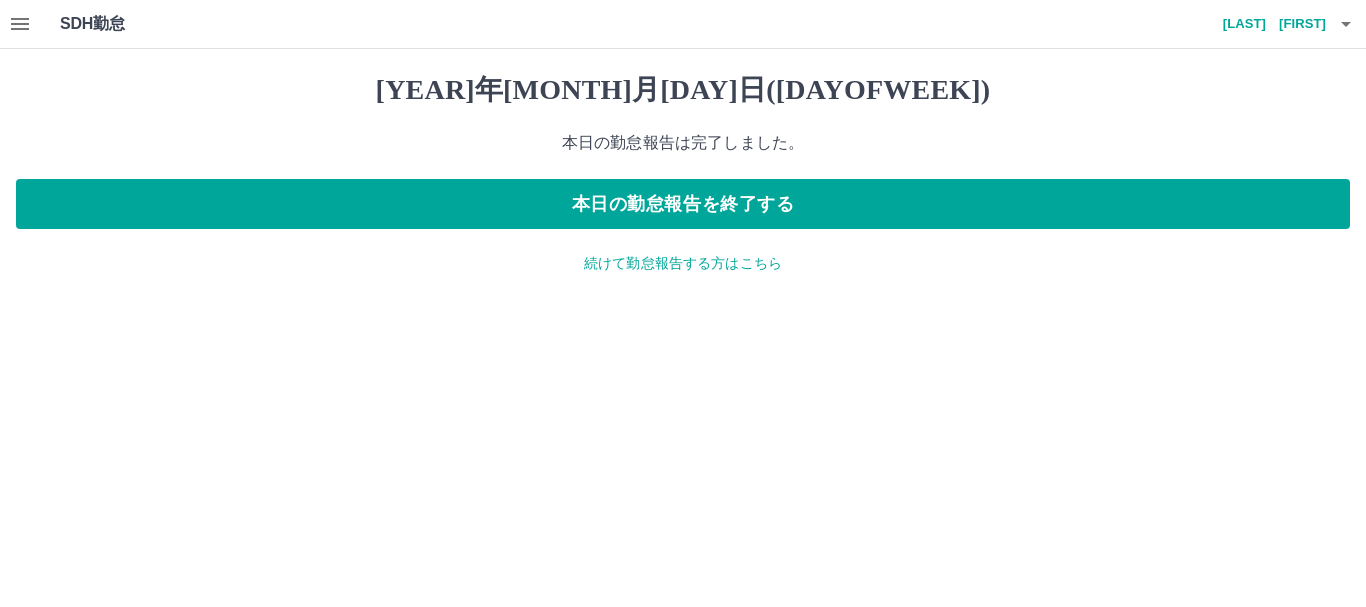 click at bounding box center [1346, 24] 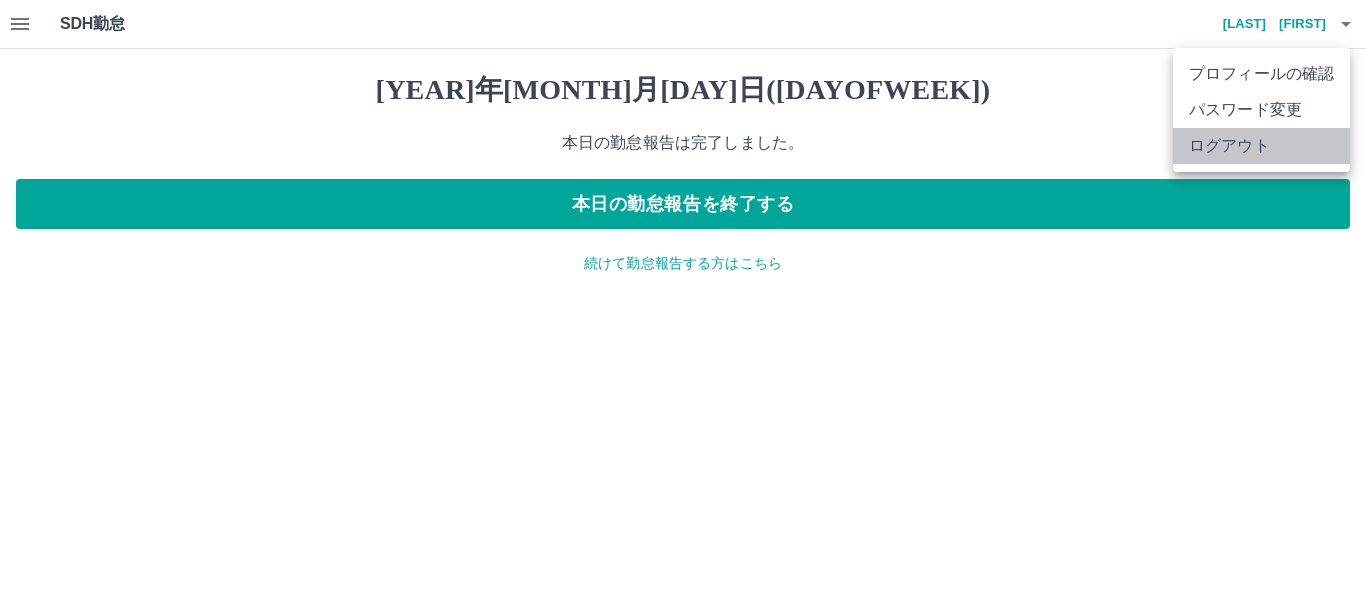 click on "ログアウト" at bounding box center (1261, 146) 